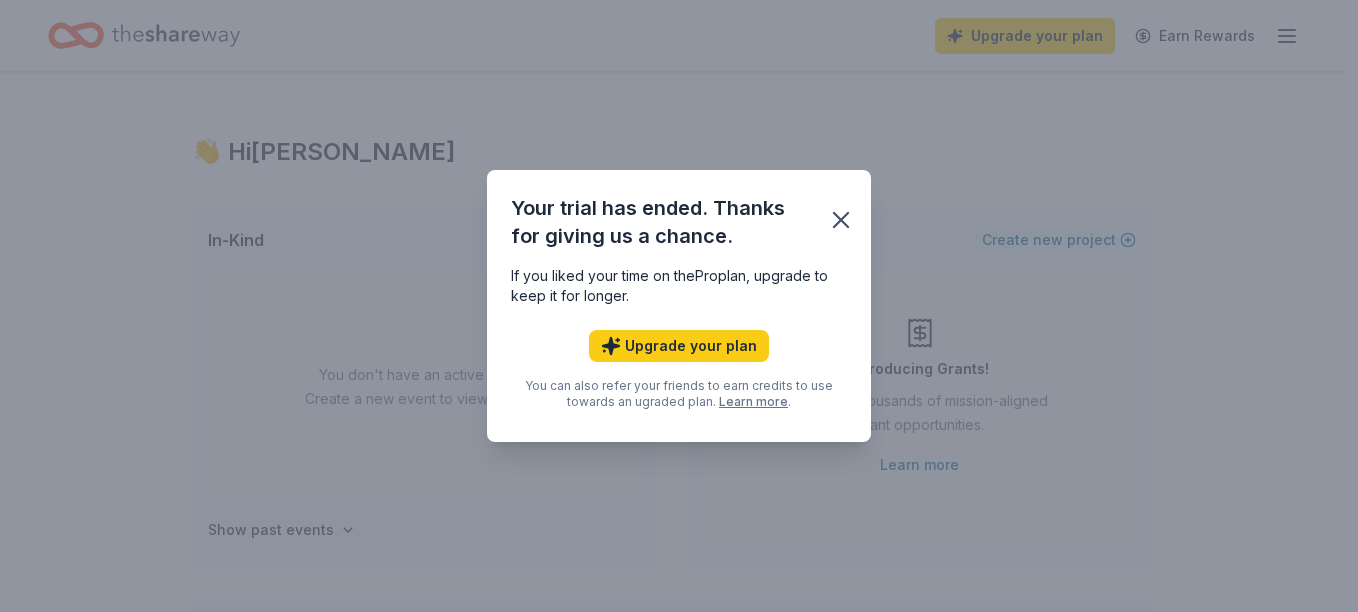 scroll, scrollTop: 0, scrollLeft: 0, axis: both 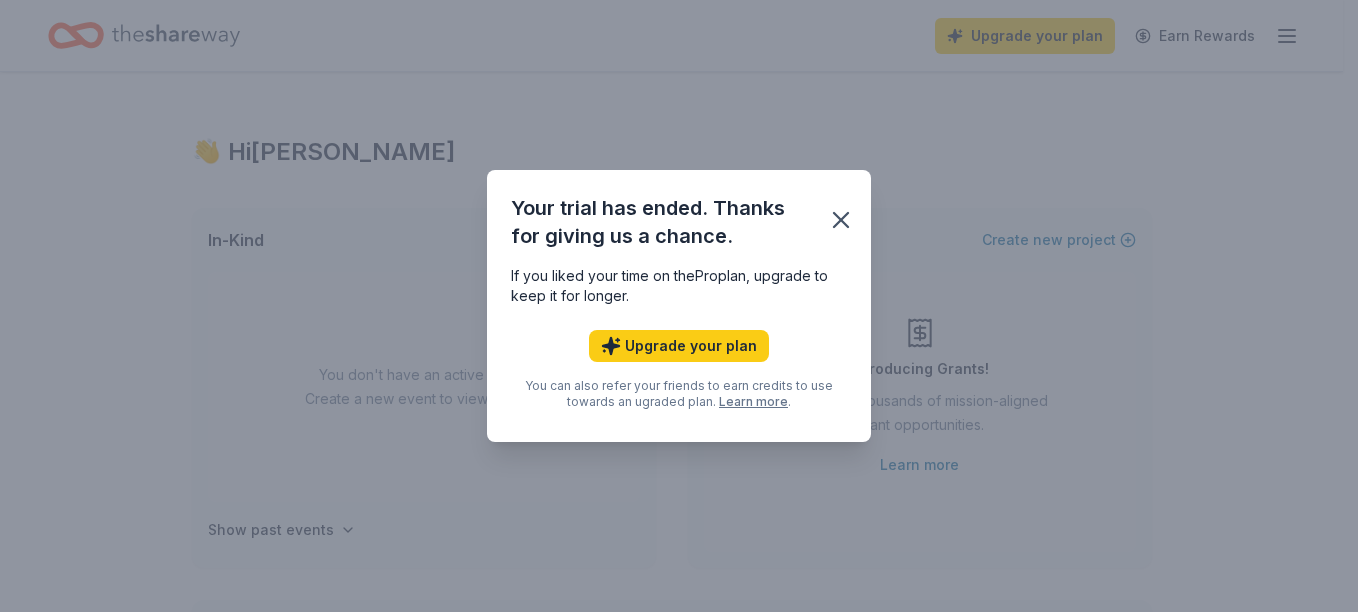click on "Learn more" at bounding box center (753, 402) 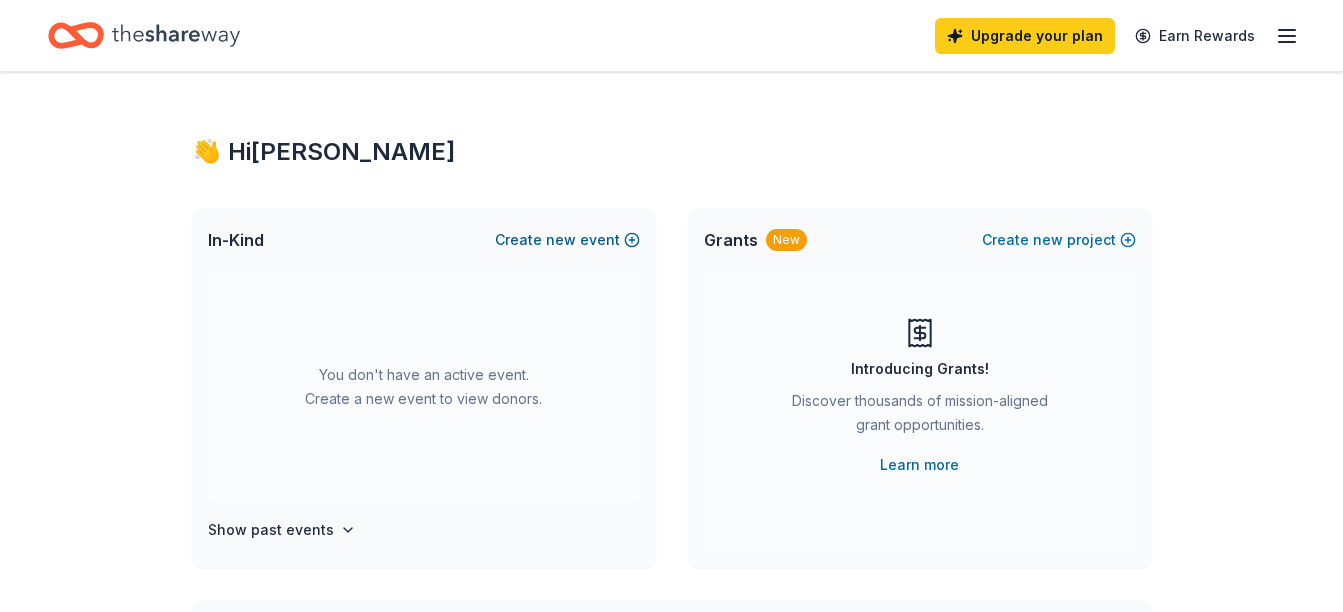click on "Create  new  event" at bounding box center [567, 240] 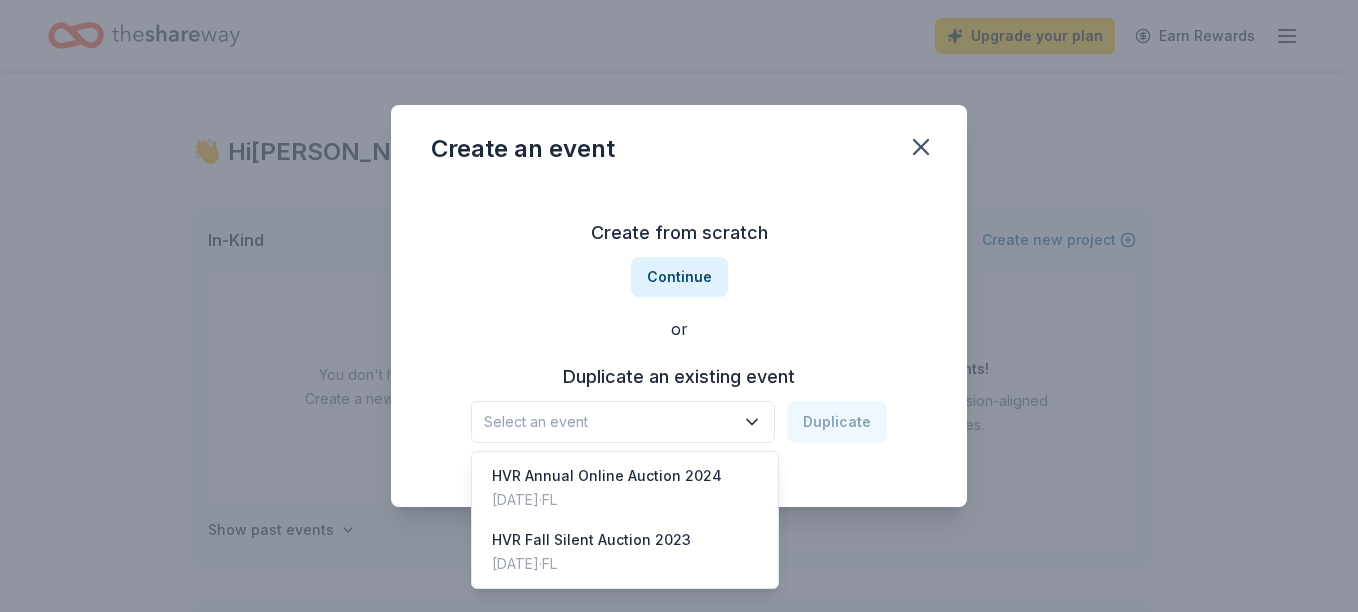 click on "Select an event" at bounding box center (623, 422) 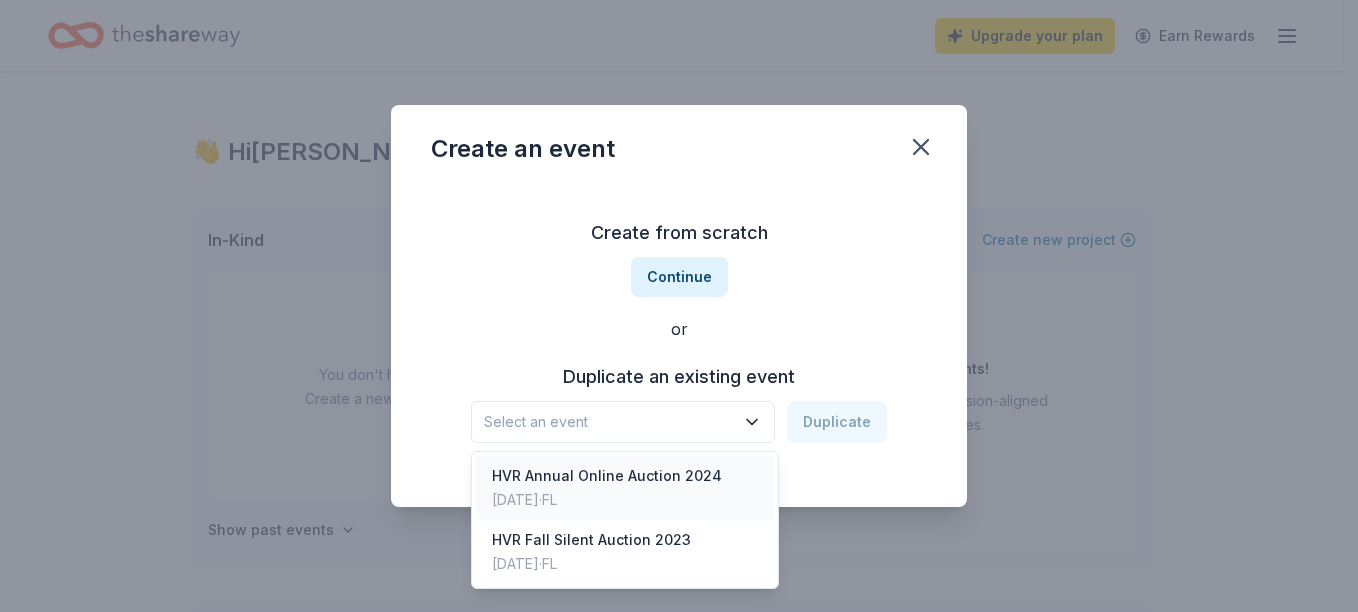 click on "HVR Annual Online Auction 2024" at bounding box center (607, 476) 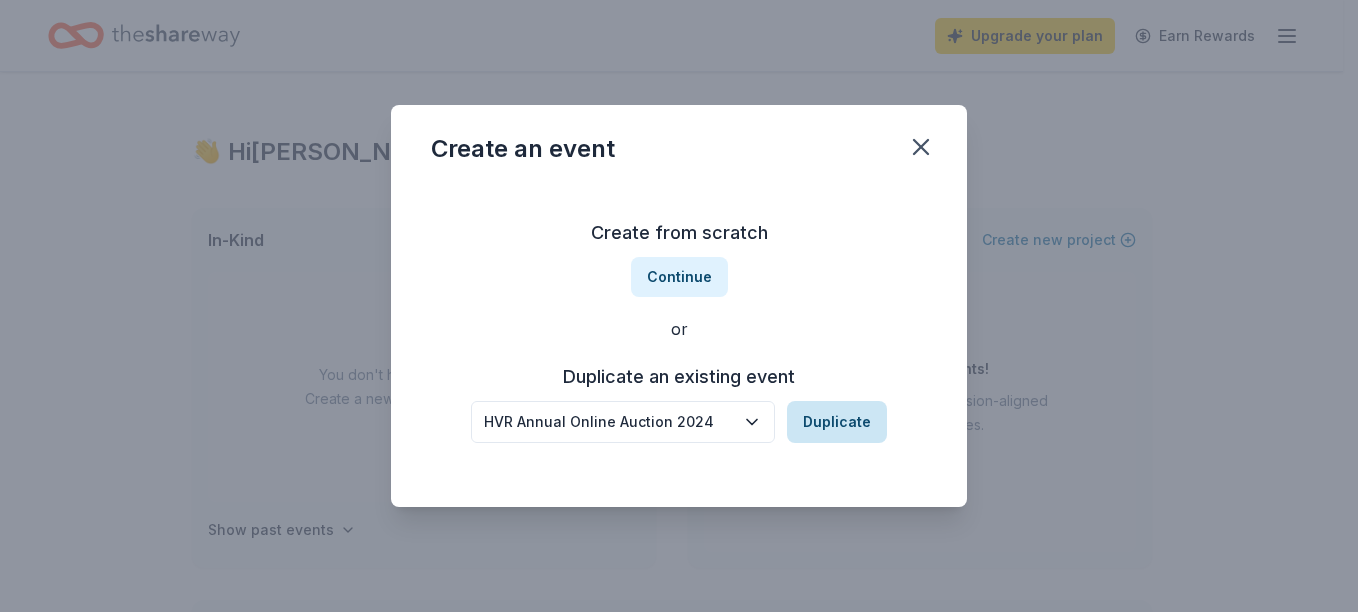 click on "Duplicate" at bounding box center [837, 422] 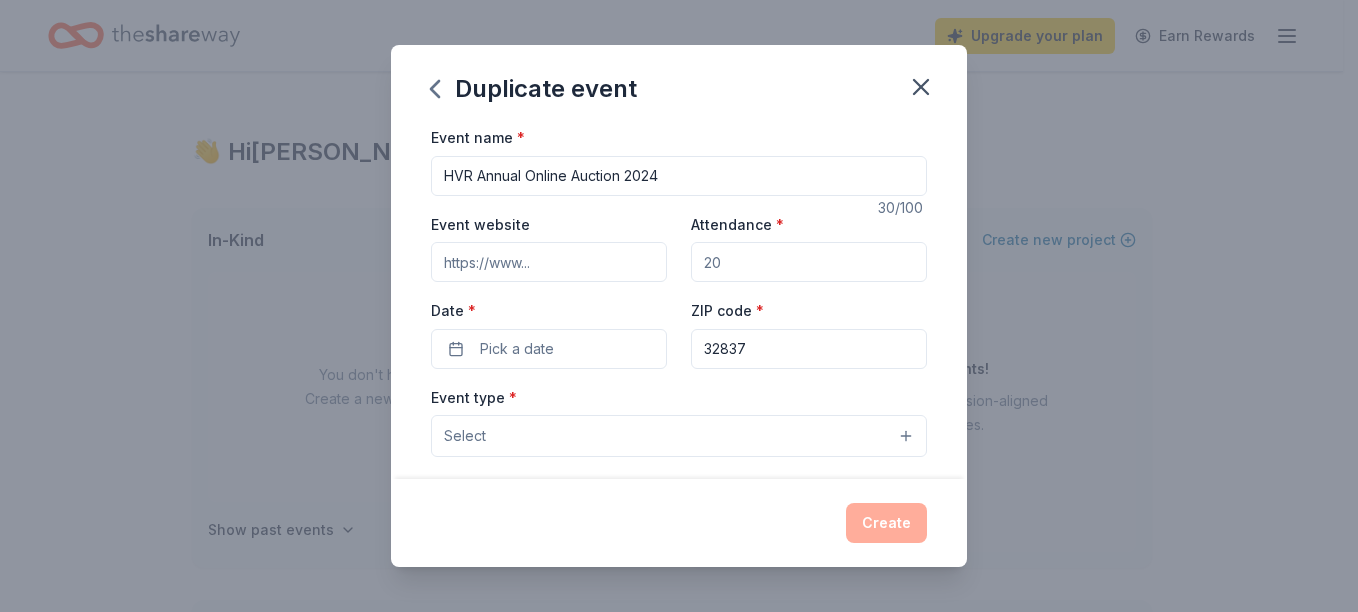 click on "HVR Annual Online Auction 2024" at bounding box center [679, 176] 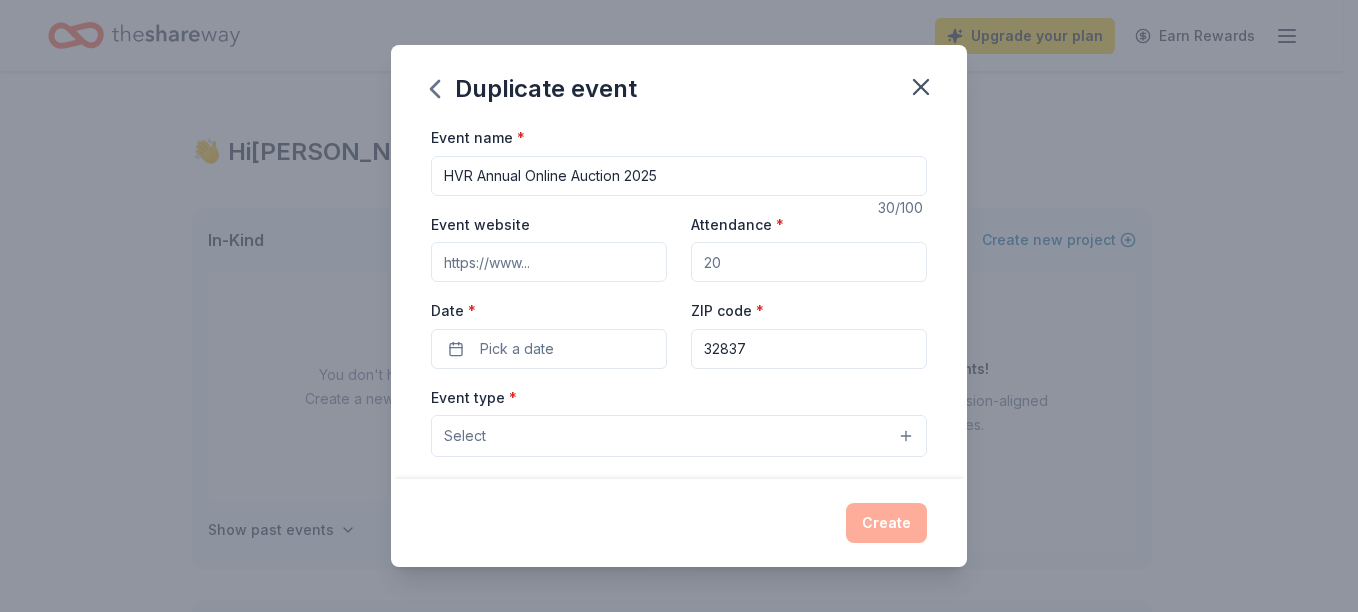 type on "HVR Annual Online Auction 2025" 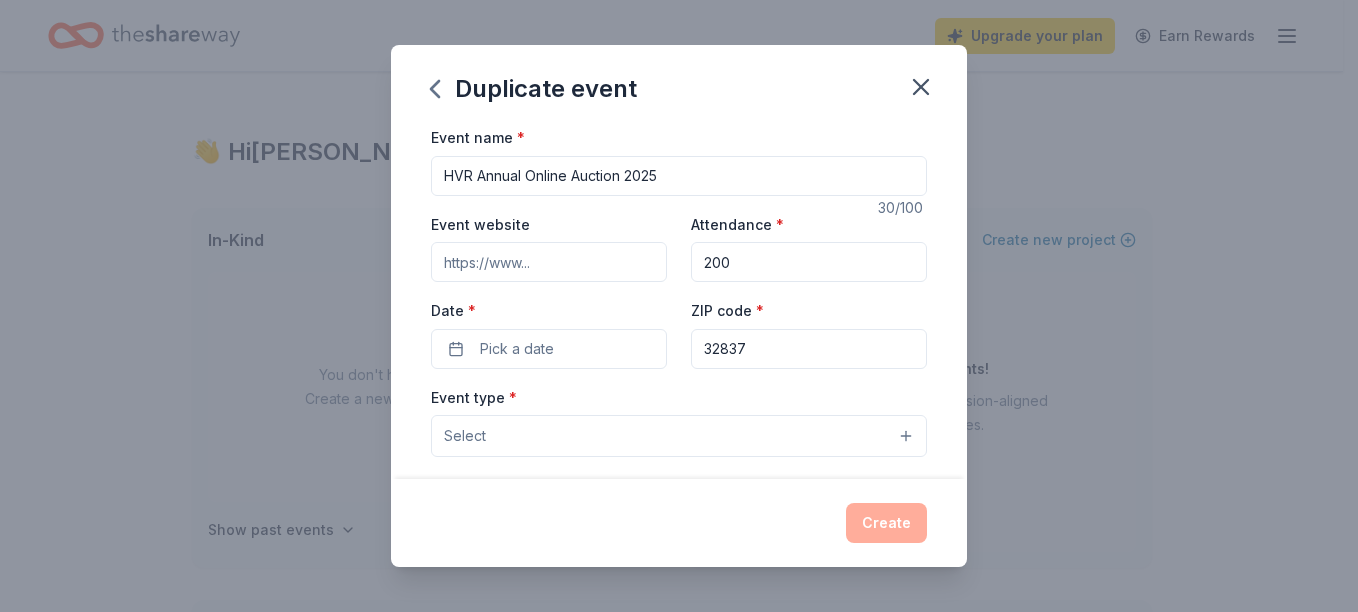 type on "200" 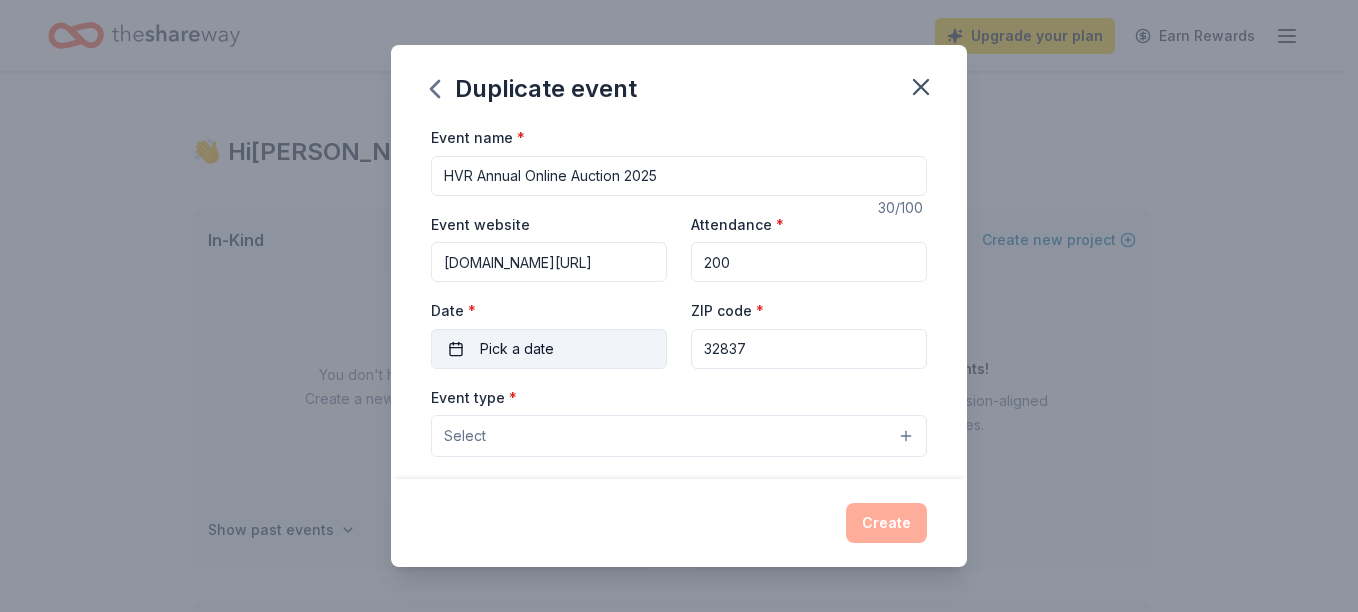 click on "Pick a date" at bounding box center (549, 349) 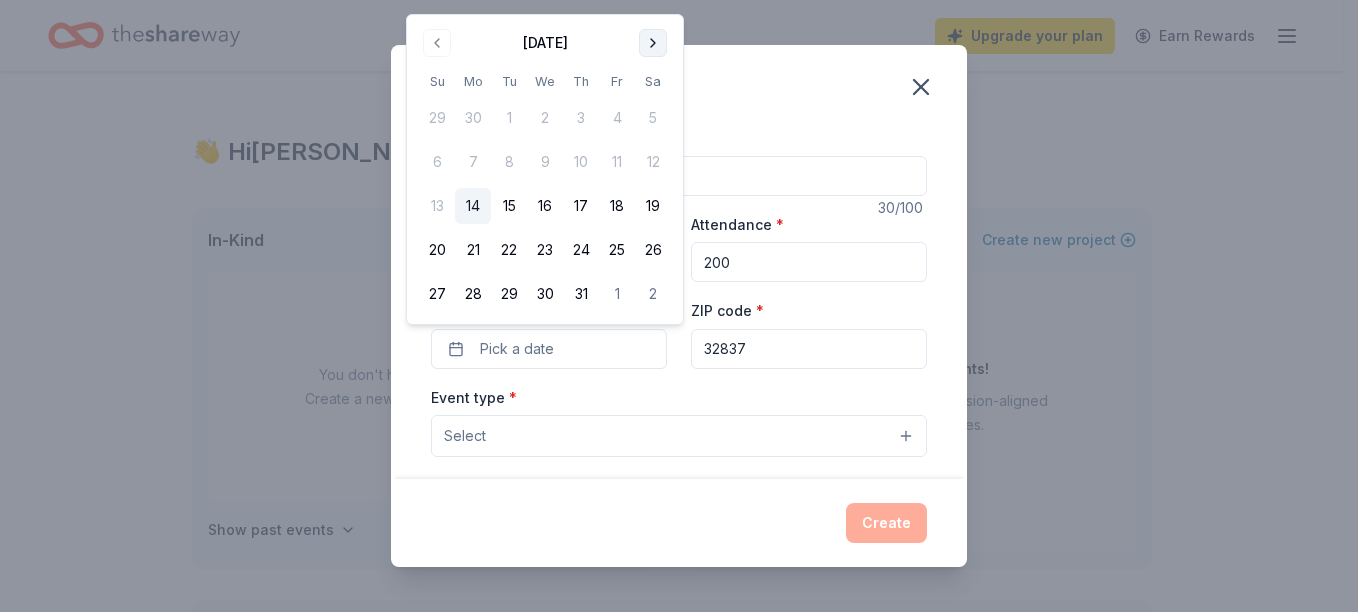 click at bounding box center [653, 43] 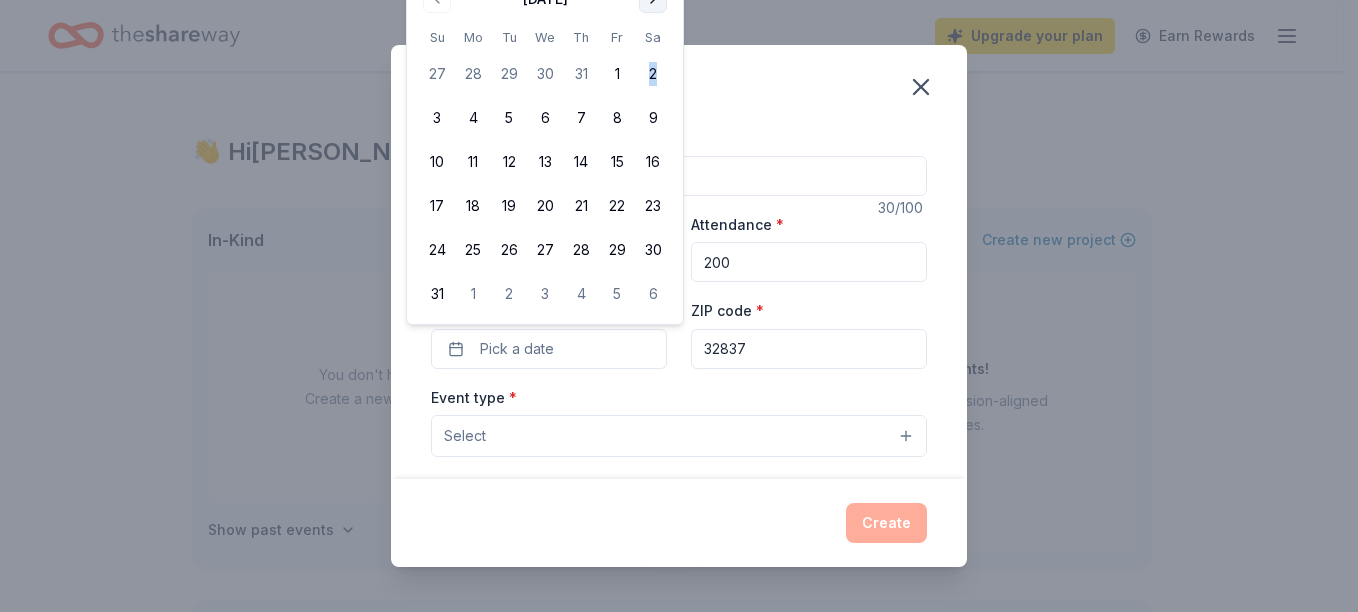 click on "27 28 29 30 31 1 2 3 4 5 6 7 8 9 10 11 12 13 14 15 16 17 18 19 20 21 22 23 24 25 26 27 28 29 30 31 1 2 3 4 5 6" at bounding box center [545, 180] 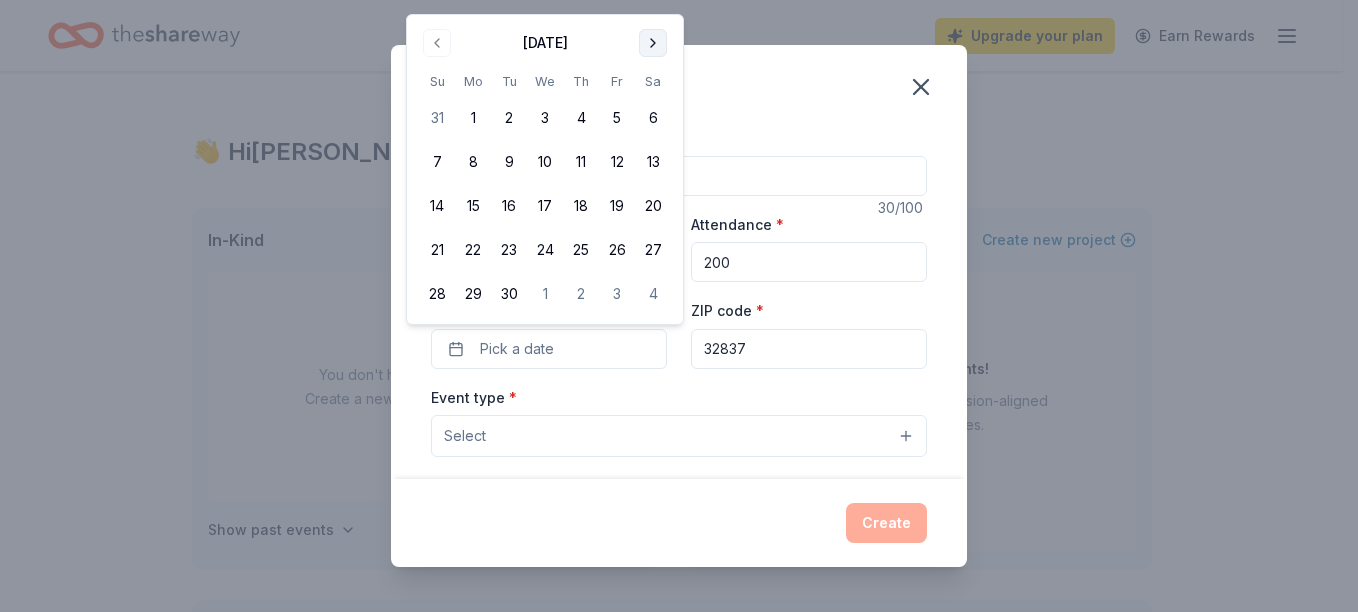 click at bounding box center (653, 43) 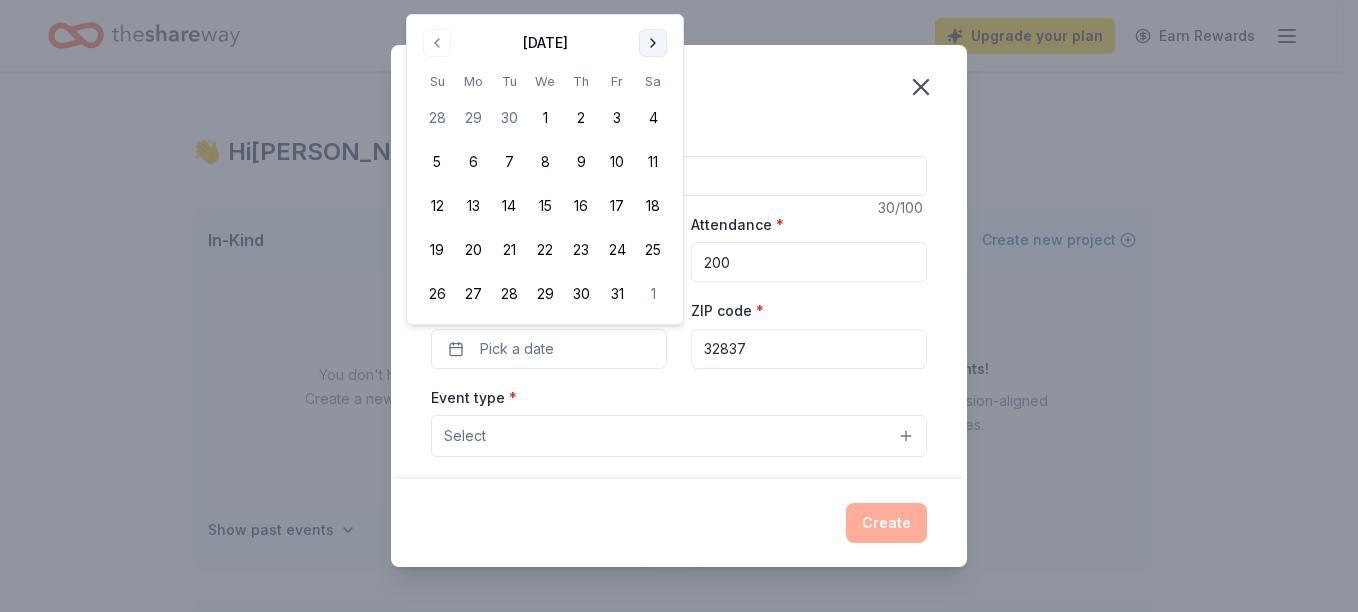 click at bounding box center (653, 43) 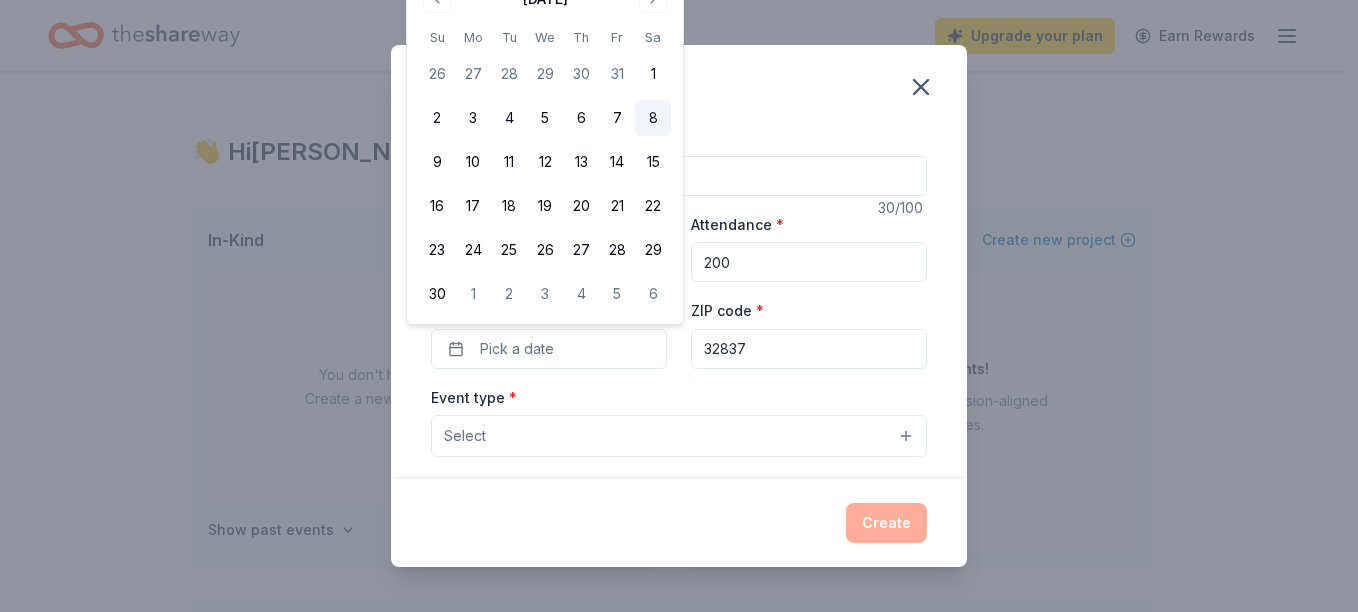 click on "8" at bounding box center (653, 118) 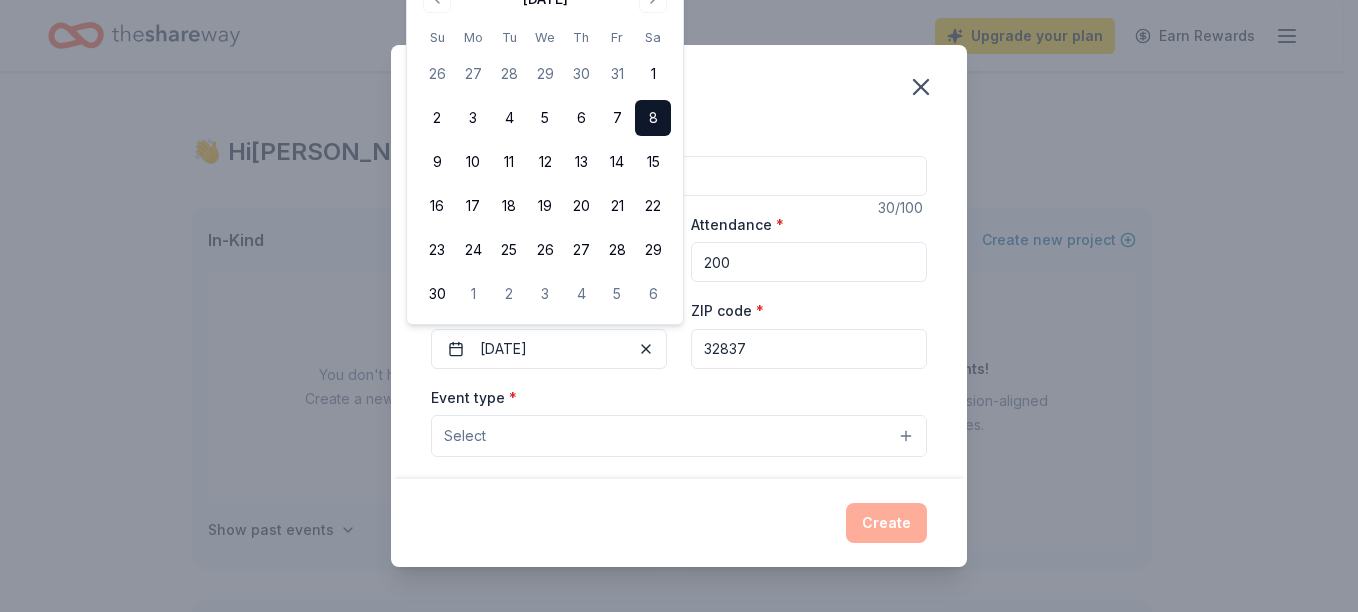 click on "Select" at bounding box center (679, 436) 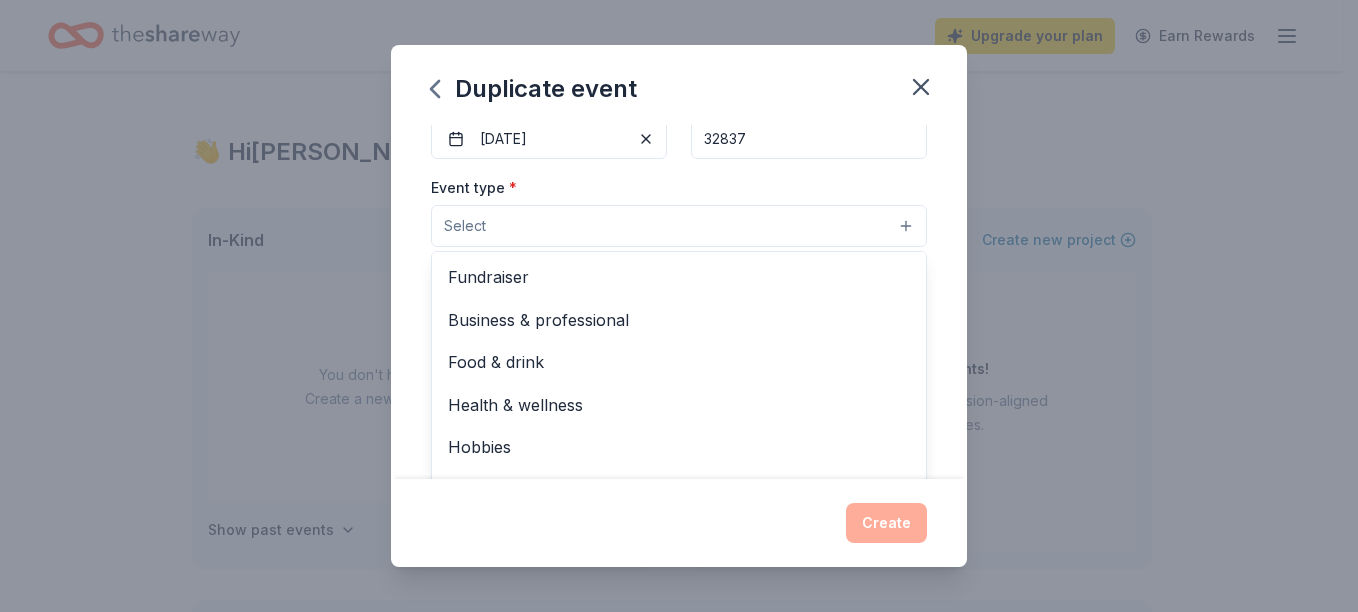 scroll, scrollTop: 256, scrollLeft: 0, axis: vertical 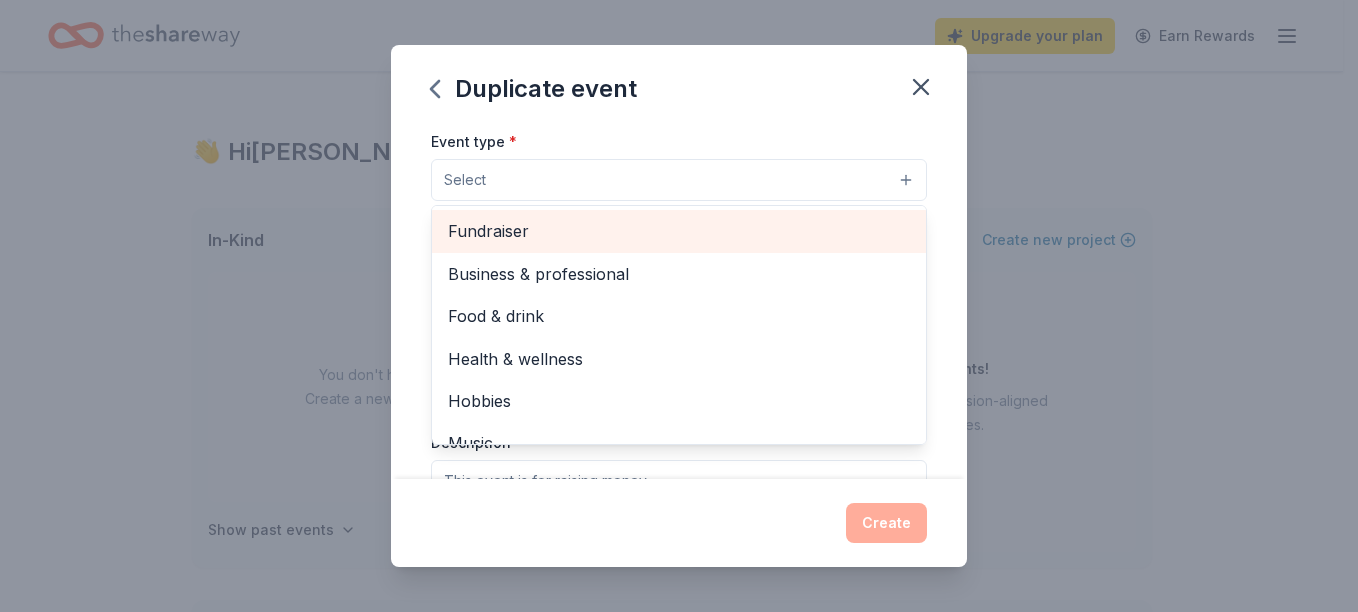 click on "Fundraiser" at bounding box center (679, 231) 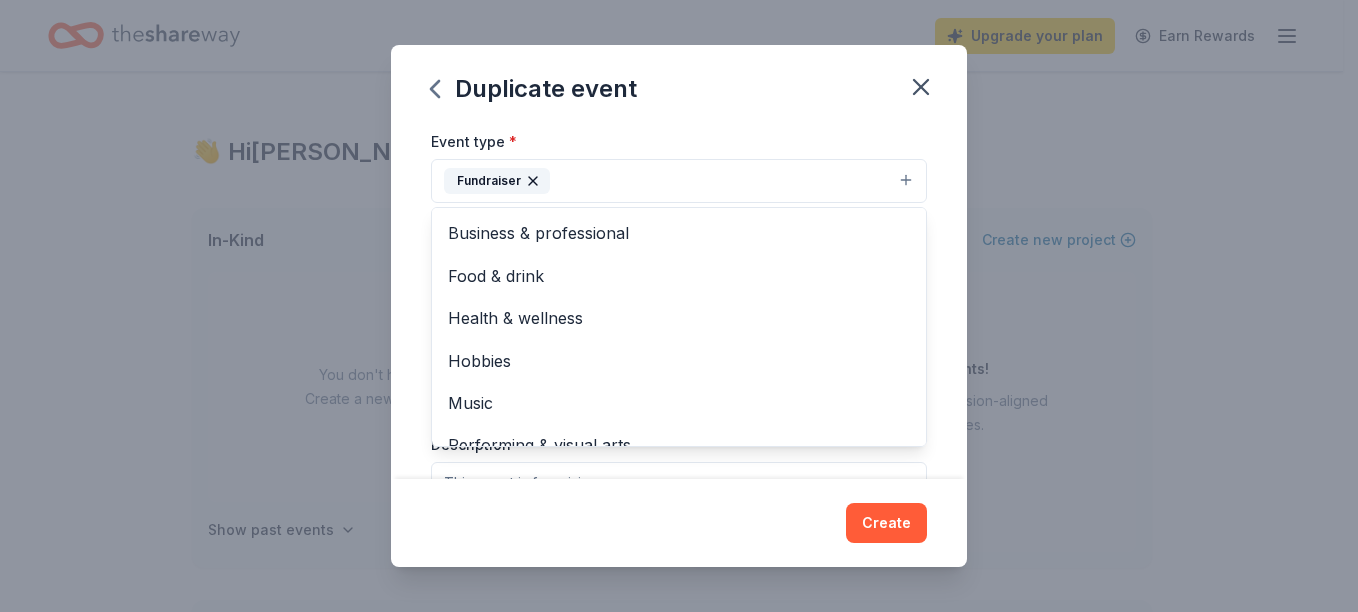click on "Event name * HVR Annual Online Auction 2025 30 /100 Event website [DOMAIN_NAME][URL] Attendance * 200 Date * [DATE] ZIP code * 32837 Event type * Fundraiser Business & professional Food & drink Health & wellness Hobbies Music Performing & visual arts Demographic Select We use this information to help brands find events with their target demographic to sponsor their products. Mailing address Apt/unit Description What are you looking for? * Auction & raffle Meals Snacks Desserts Alcohol Beverages Send me reminders Email me reminders of donor application deadlines Recurring event Copy donors Saved Applied Approved Received Declined Not interested All copied donors will be given "saved" status in your new event. Companies that are no longer donating will not be copied." at bounding box center (679, 302) 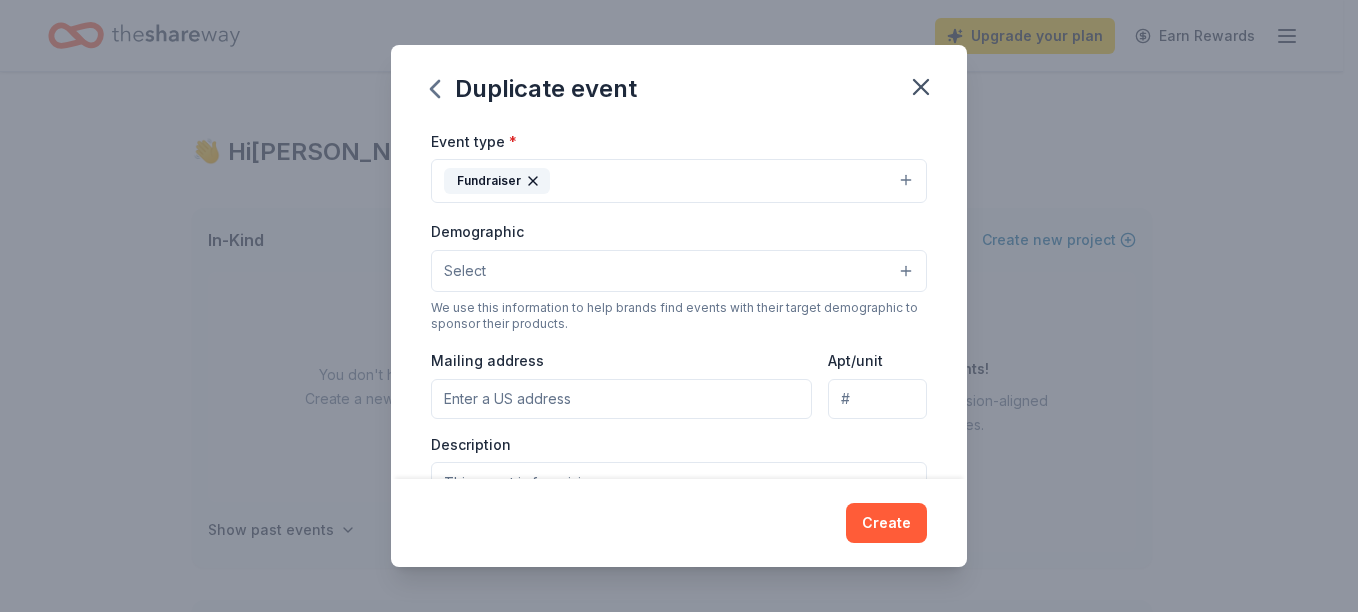 click on "Select" at bounding box center [679, 271] 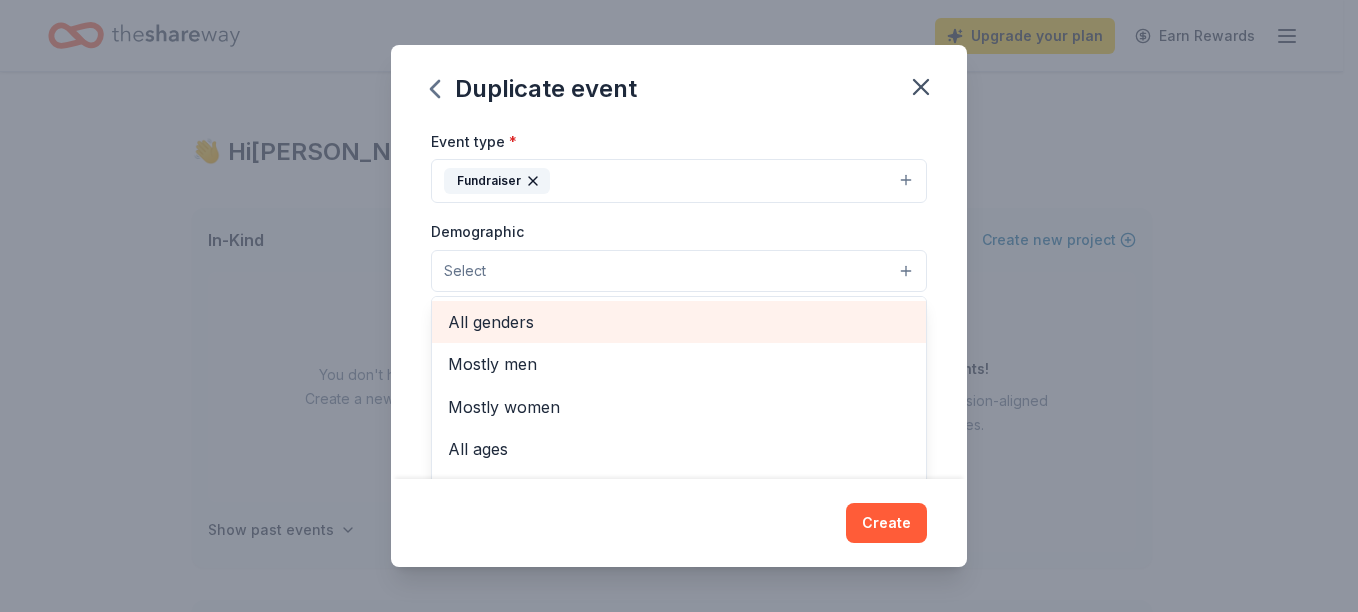 click on "All genders" at bounding box center (679, 322) 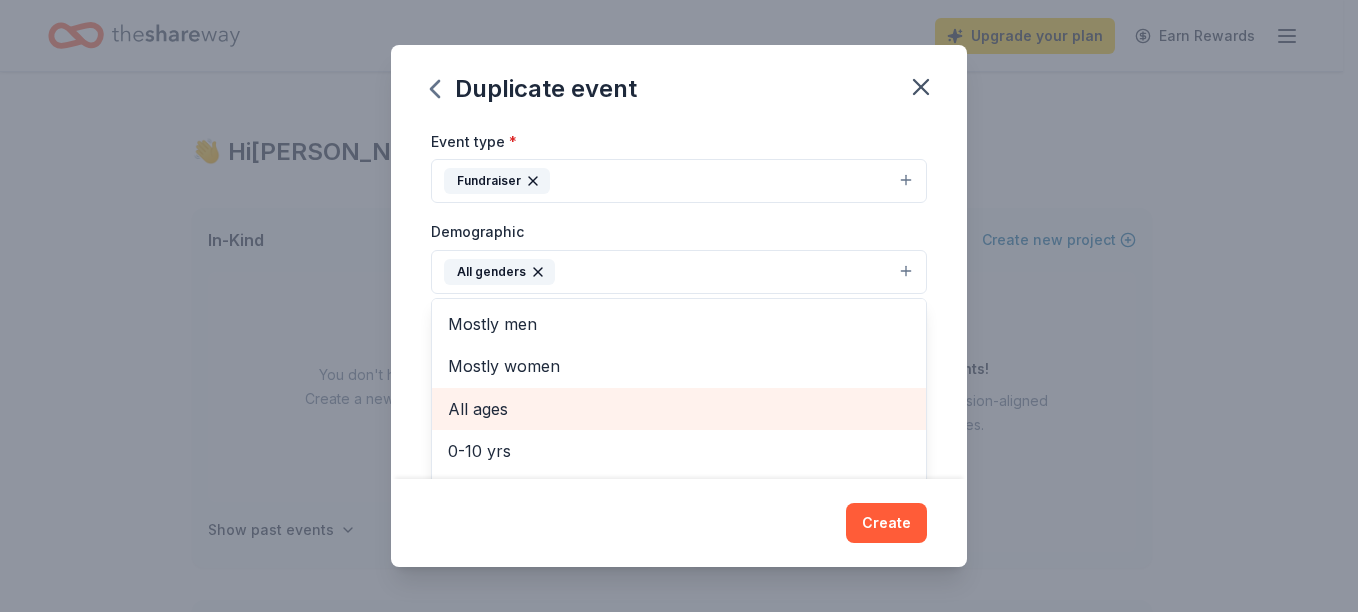 click on "All ages" at bounding box center [679, 409] 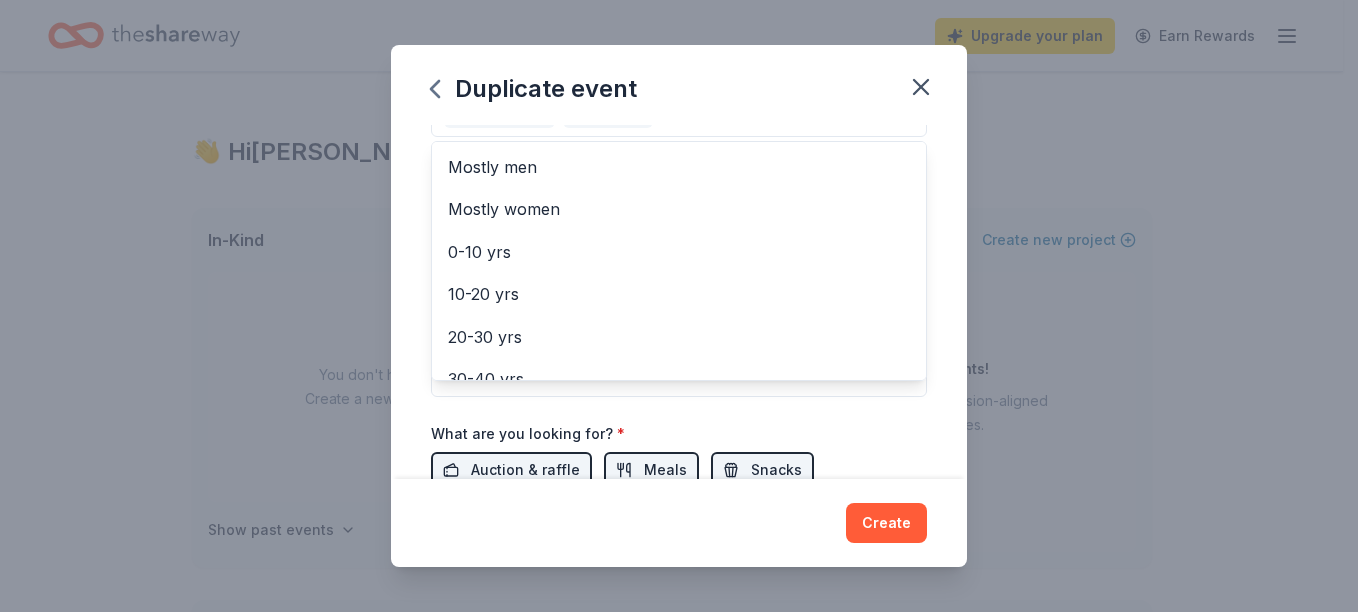scroll, scrollTop: 424, scrollLeft: 0, axis: vertical 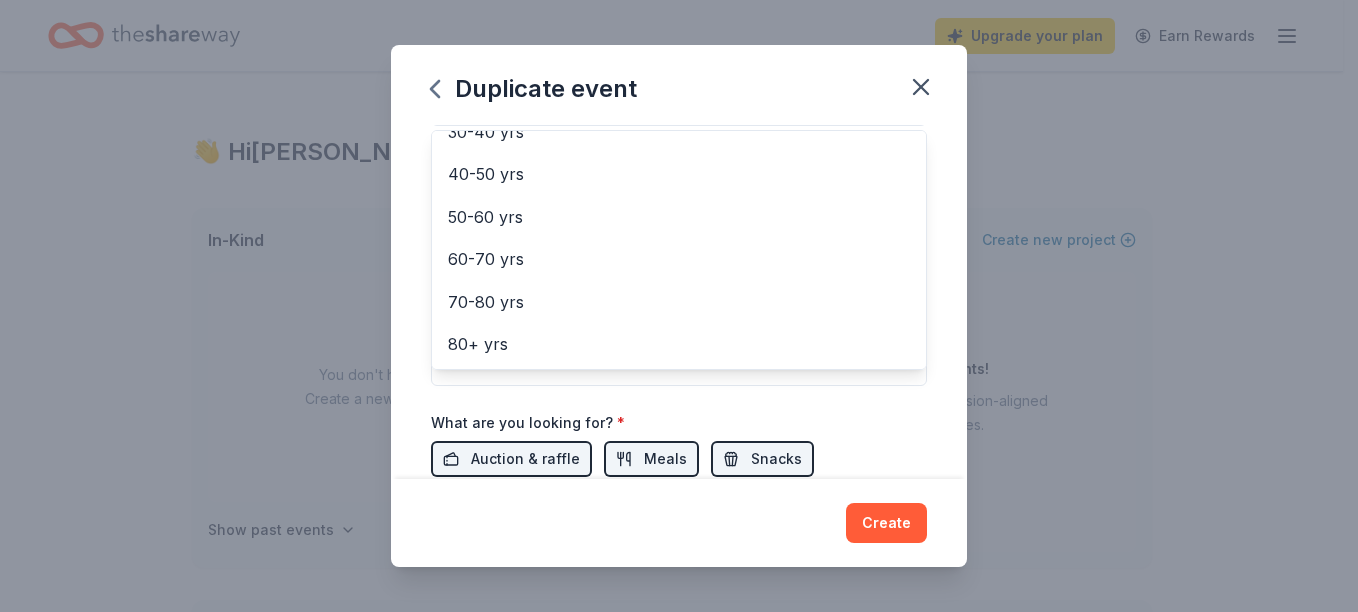 click on "Event name * HVR Annual Online Auction 2025 30 /100 Event website [DOMAIN_NAME][URL] Attendance * 200 Date * [DATE] ZIP code * 32837 Event type * Fundraiser Demographic All genders All ages Mostly men Mostly women 0-10 yrs 10-20 yrs 20-30 yrs 30-40 yrs 40-50 yrs 50-60 yrs 60-70 yrs 70-80 yrs 80+ yrs We use this information to help brands find events with their target demographic to sponsor their products. Mailing address Apt/unit Description What are you looking for? * Auction & raffle Meals Snacks Desserts Alcohol Beverages Send me reminders Email me reminders of donor application deadlines Recurring event Copy donors Saved Applied Approved Received Declined Not interested All copied donors will be given "saved" status in your new event. Companies that are no longer donating will not be copied." at bounding box center (679, 302) 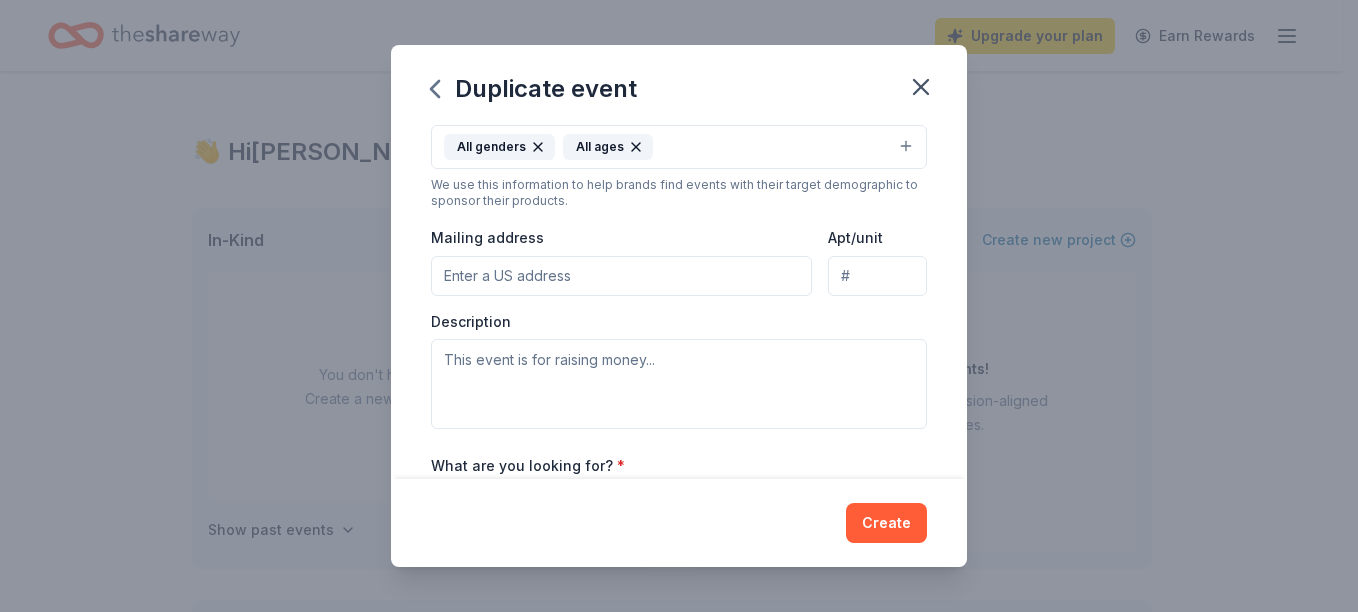 click on "Mailing address" at bounding box center [621, 276] 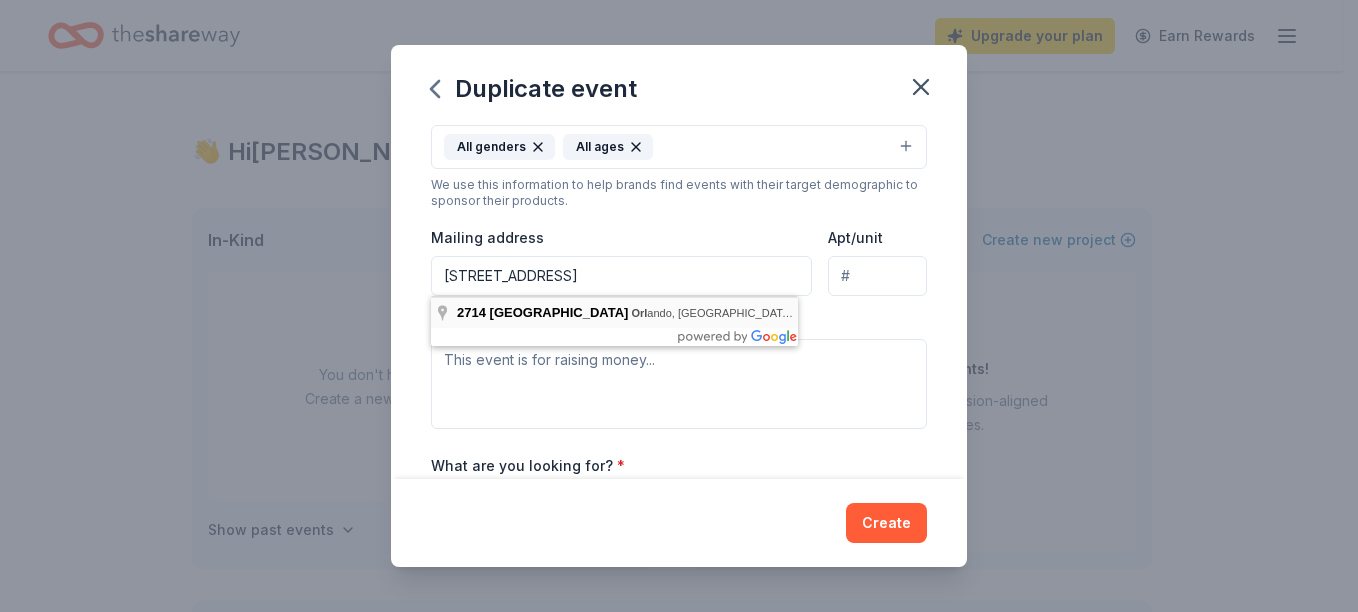 type on "[STREET_ADDRESS]" 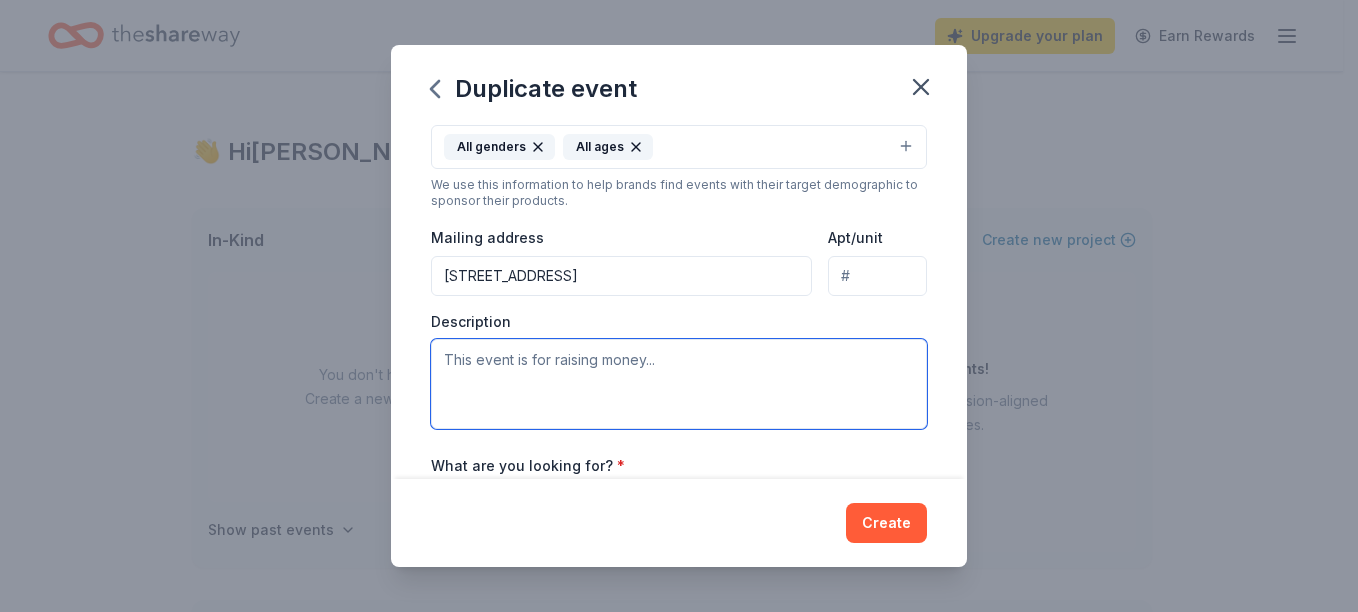 click at bounding box center [679, 384] 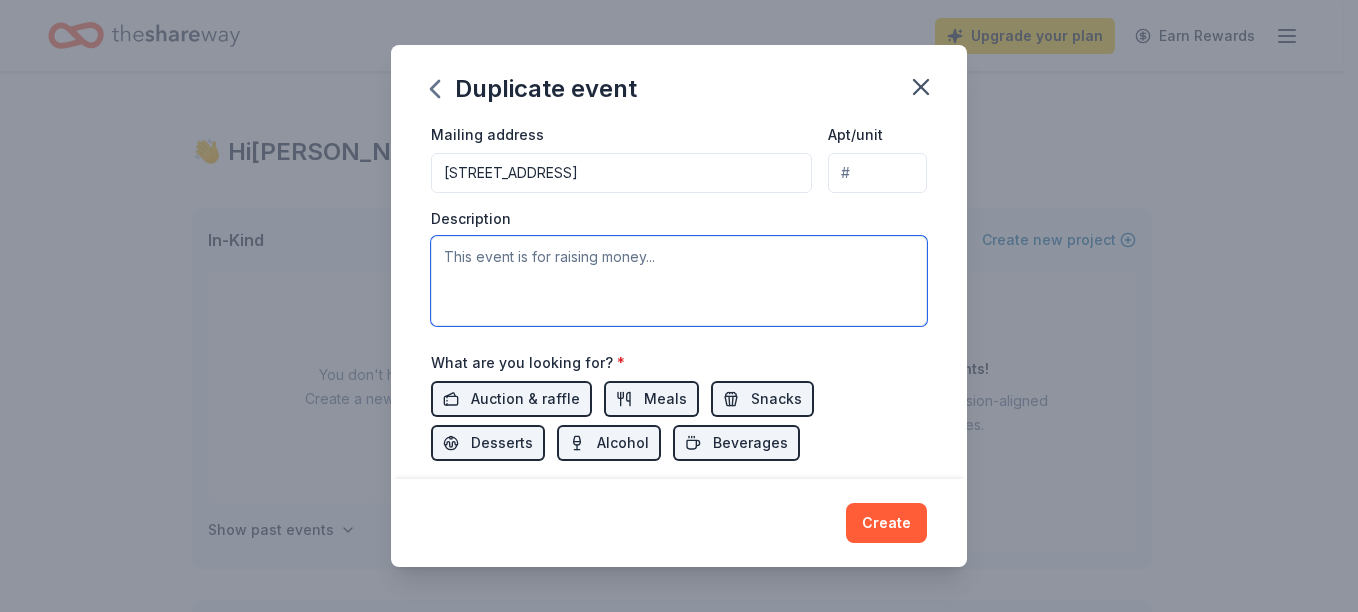 scroll, scrollTop: 489, scrollLeft: 0, axis: vertical 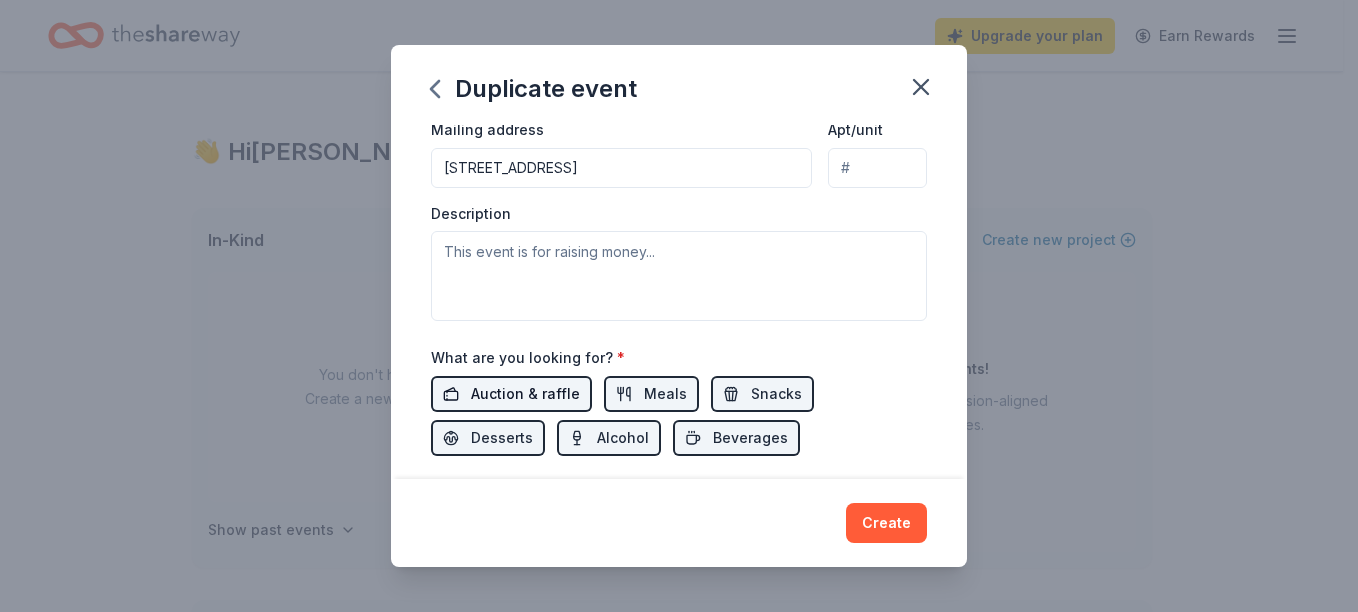 click on "Auction & raffle" at bounding box center [525, 394] 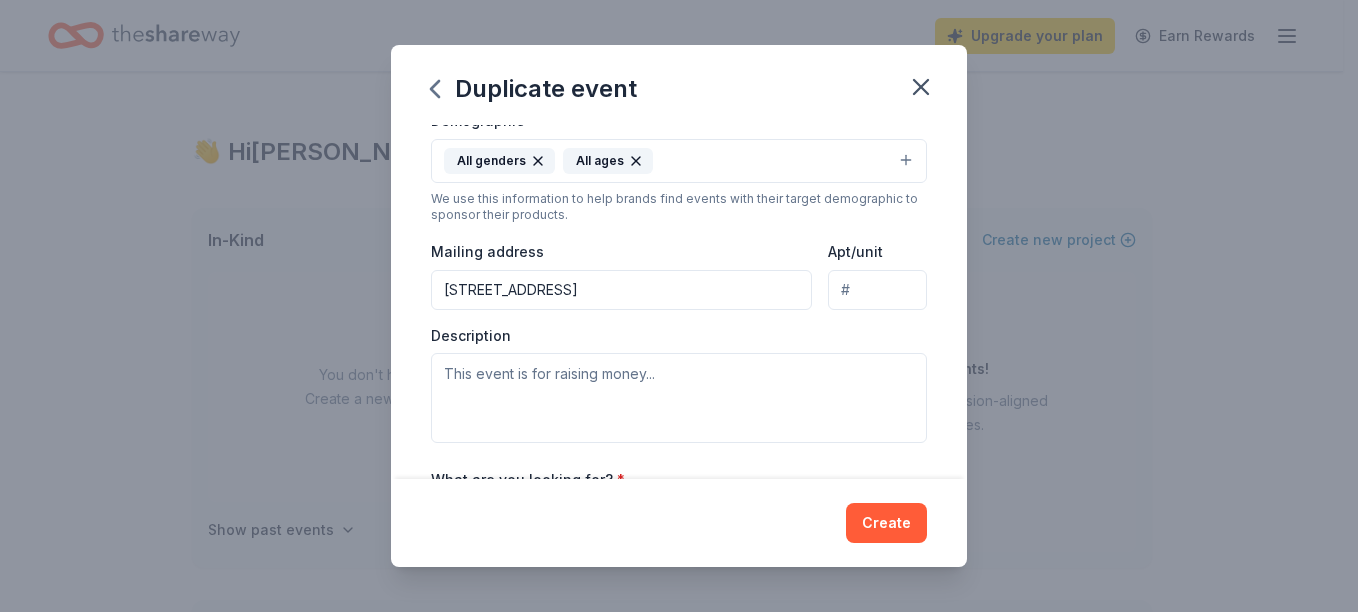 scroll, scrollTop: 386, scrollLeft: 0, axis: vertical 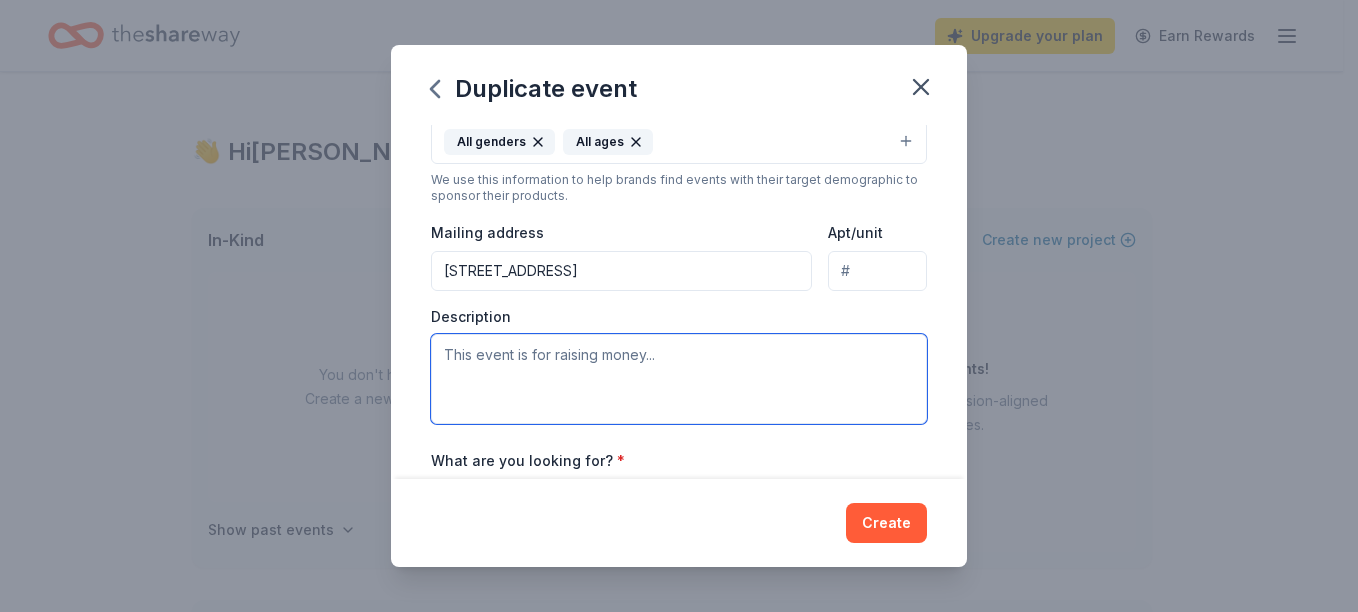 click at bounding box center [679, 379] 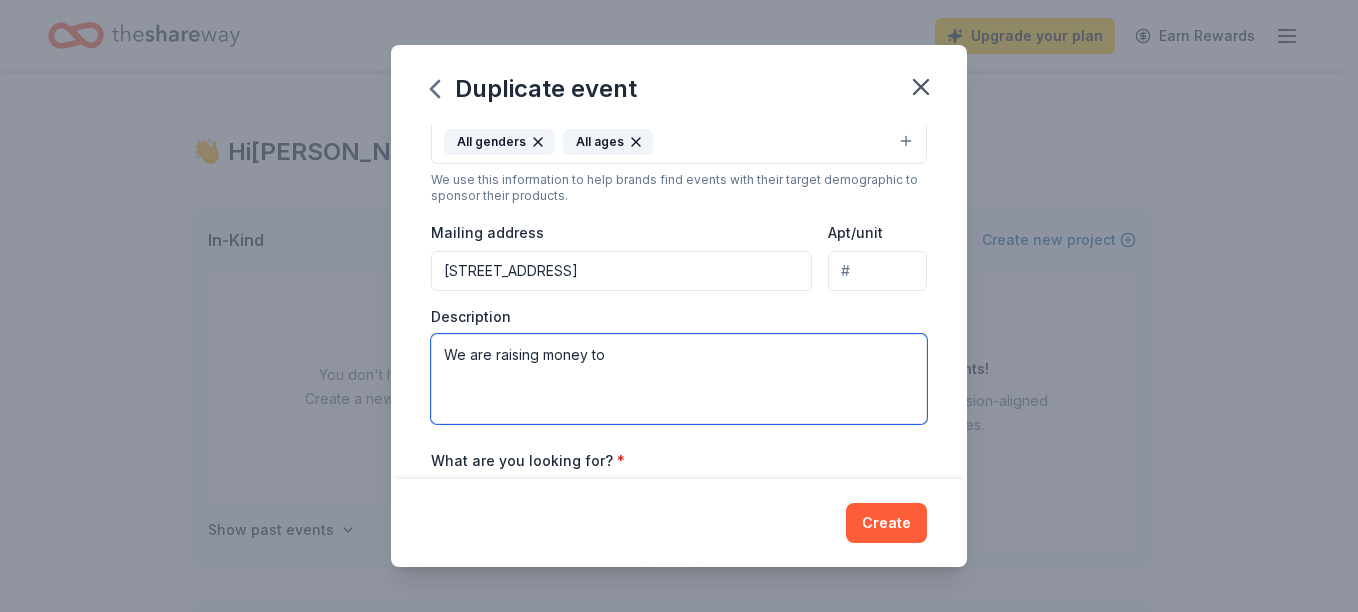 paste on "fund veterinary care, medical treatment, food, and essential supplies for the dogs in our care." 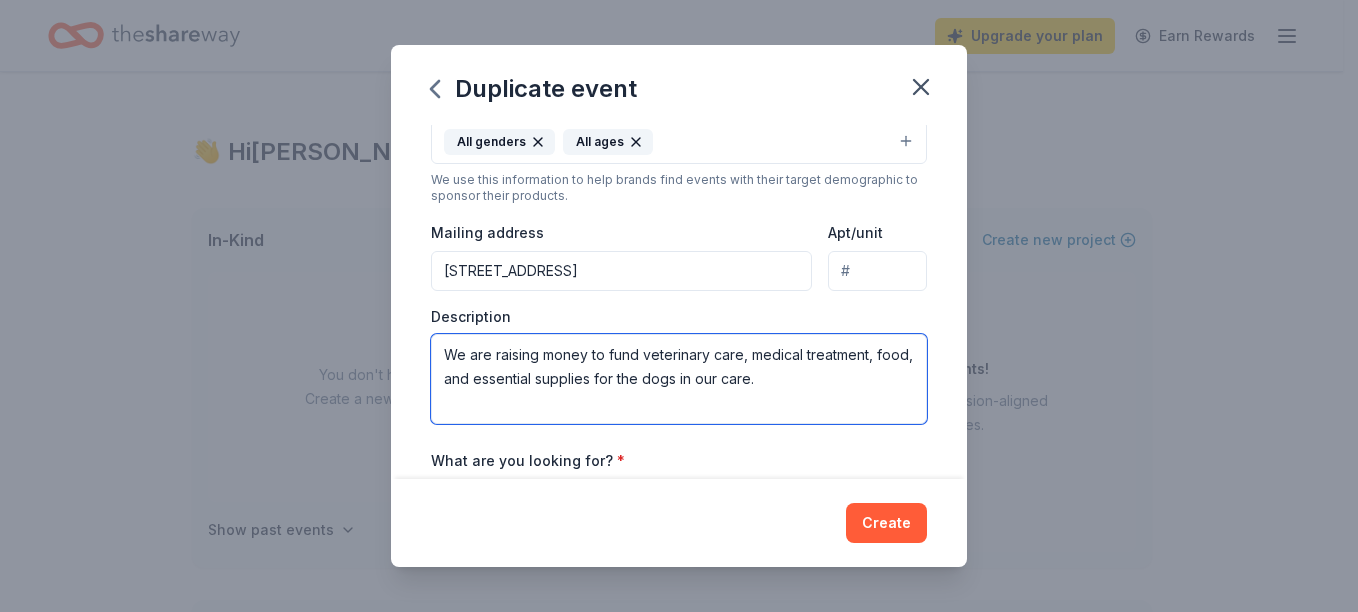 paste on "We are a 501(c)(3) nonprofit and [PERSON_NAME]-based dog rescue located in the [GEOGRAPHIC_DATA] ([GEOGRAPHIC_DATA]), [US_STATE] community. Our mission is simple: to rescue abandoned and unwanted dogs, provide them with the medical care they need, and place them in safe, loving forever homes." 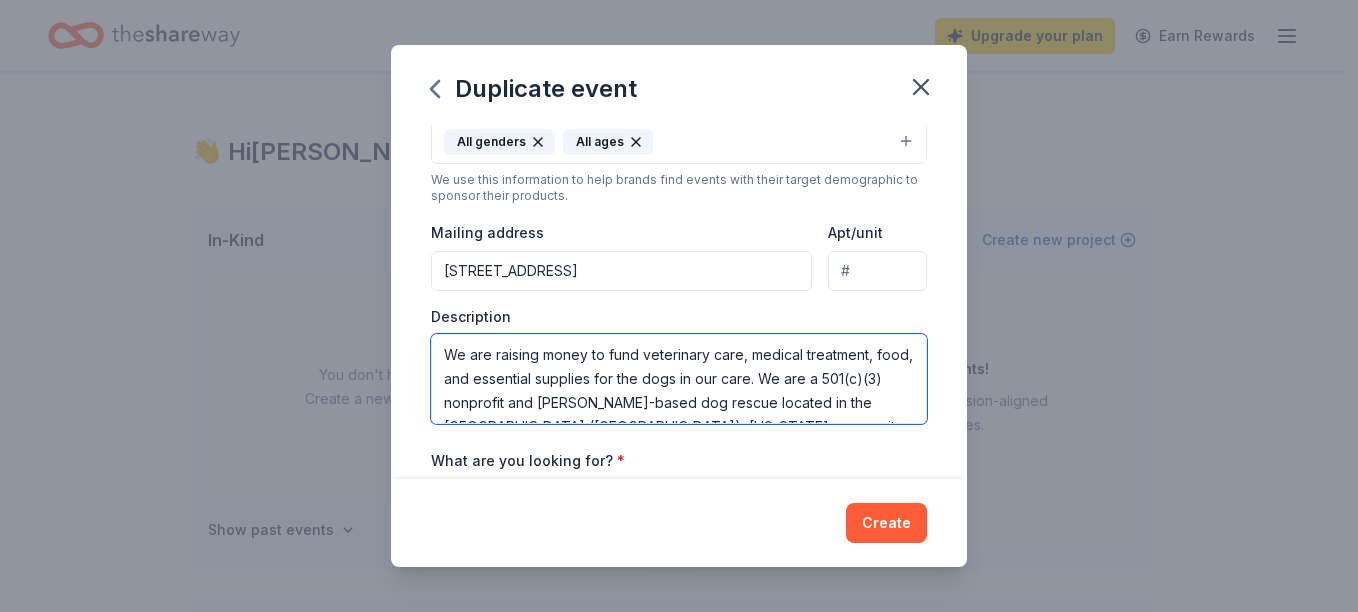 scroll, scrollTop: 85, scrollLeft: 0, axis: vertical 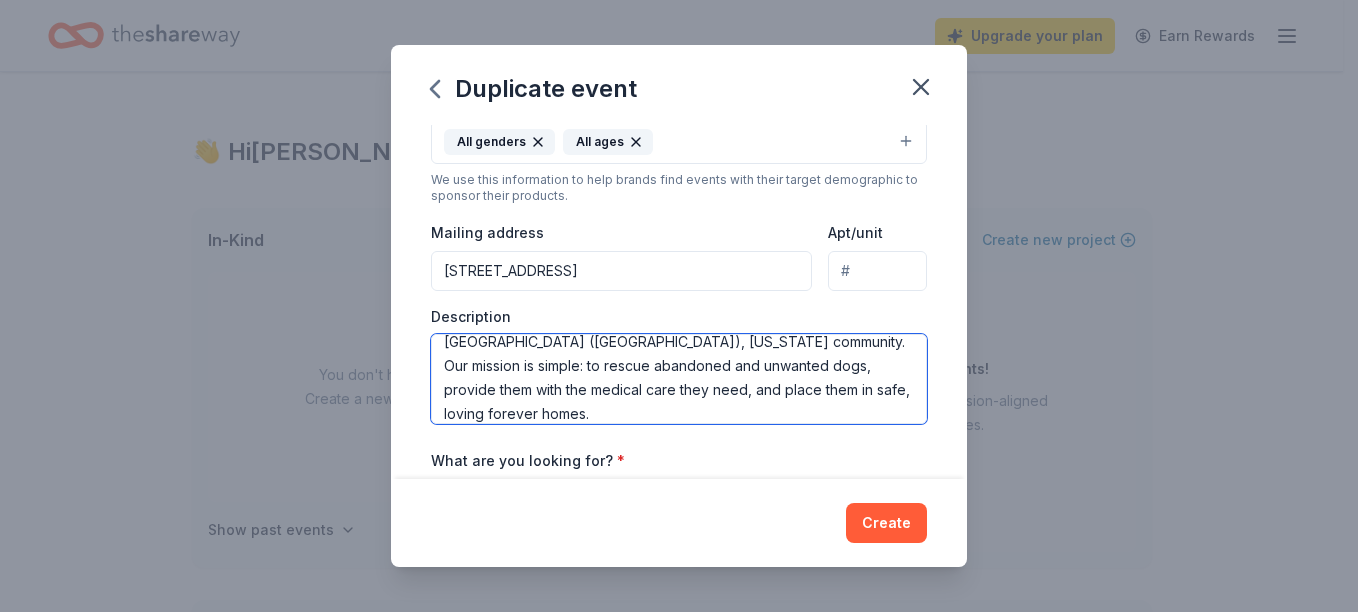 type on "We are raising money to fund veterinary care, medical treatment, food, and essential supplies for the dogs in our care. We are a 501(c)(3) nonprofit and [PERSON_NAME]-based dog rescue located in the [GEOGRAPHIC_DATA] ([GEOGRAPHIC_DATA]), [US_STATE] community. Our mission is simple: to rescue abandoned and unwanted dogs, provide them with the medical care they need, and place them in safe, loving forever homes." 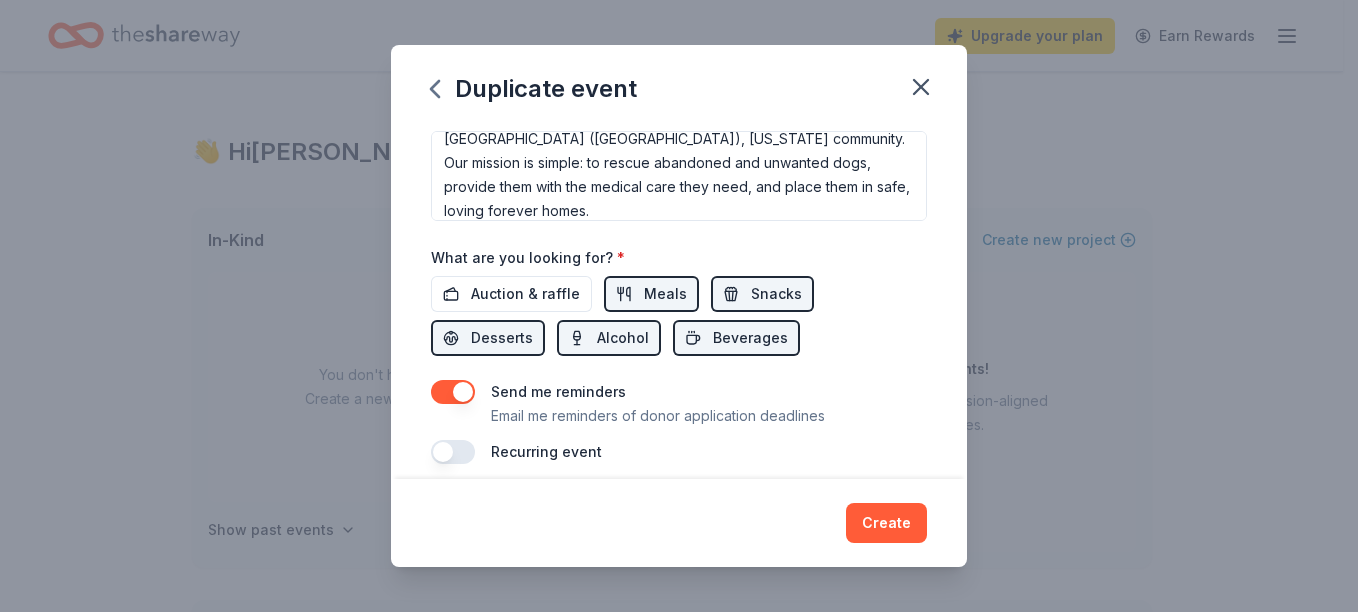 scroll, scrollTop: 593, scrollLeft: 0, axis: vertical 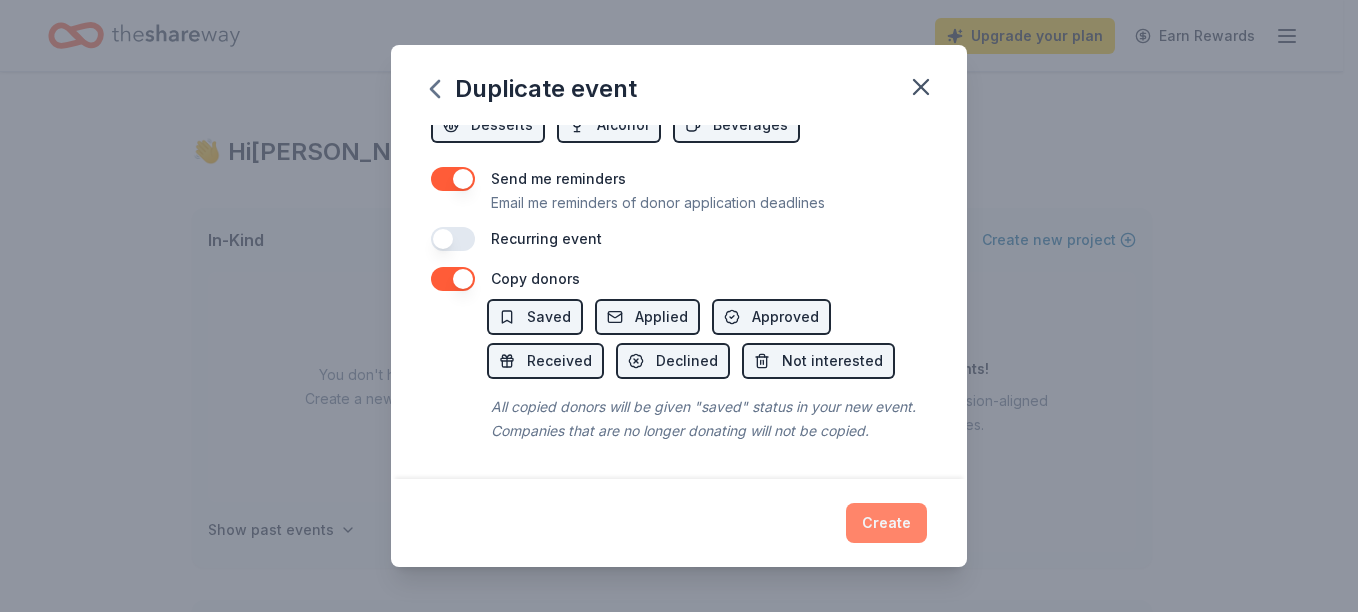click on "Create" at bounding box center (886, 523) 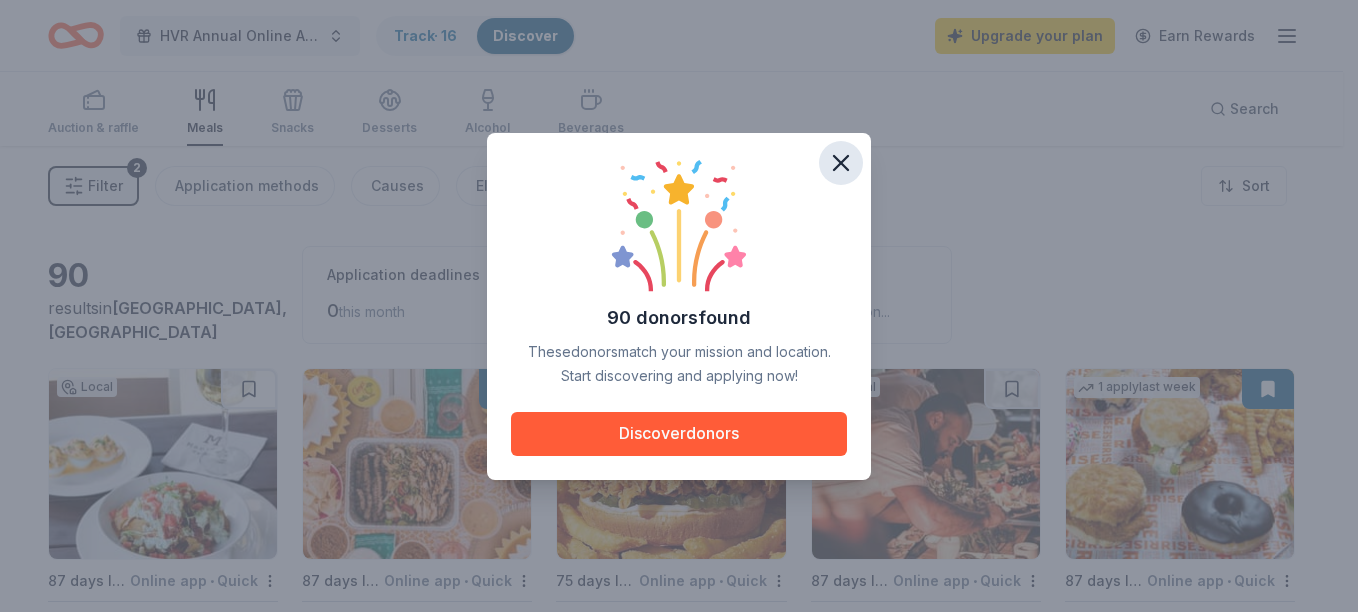 click 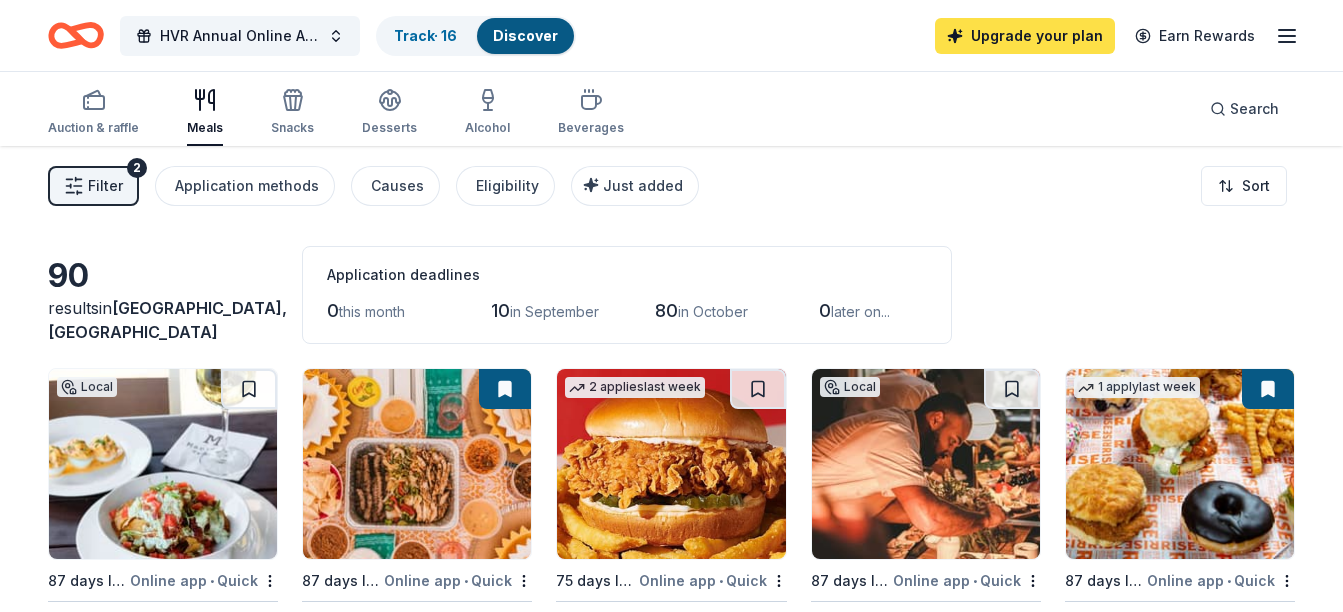 click on "Upgrade your plan" at bounding box center [1025, 36] 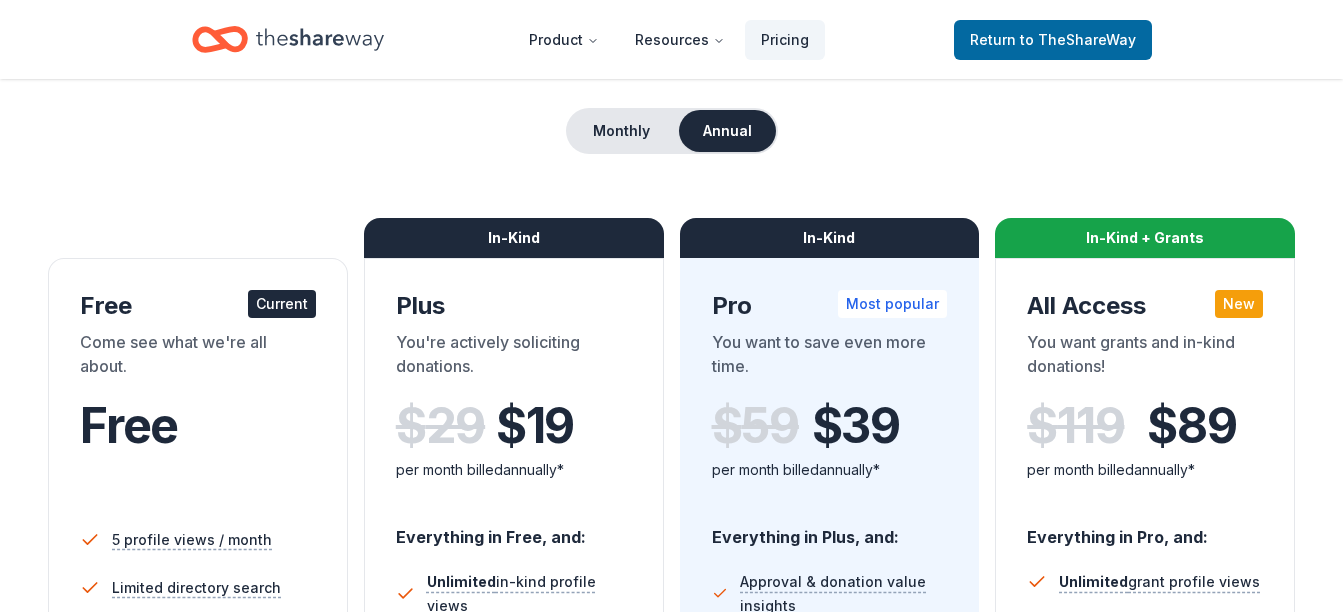 scroll, scrollTop: 179, scrollLeft: 0, axis: vertical 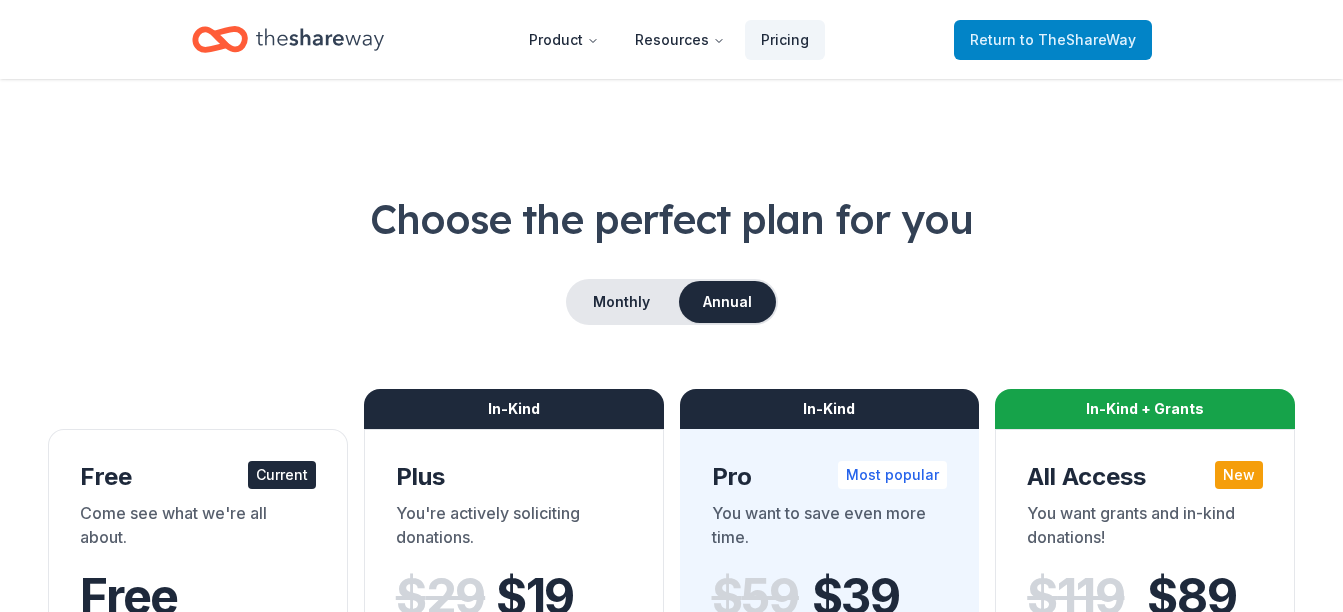 click on "Return to TheShareWay" at bounding box center [1053, 40] 